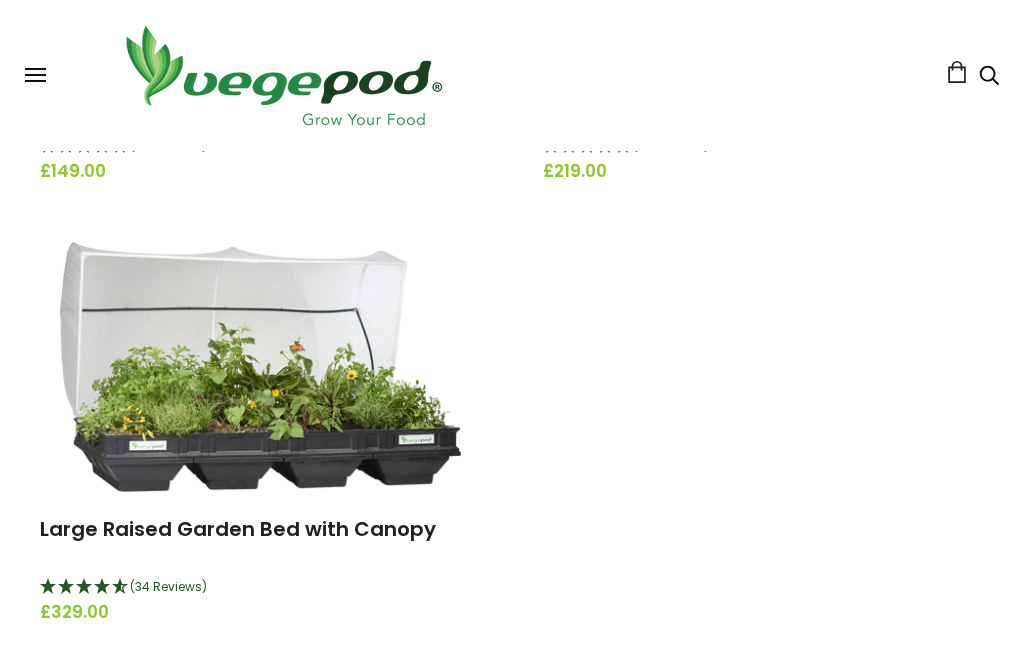 scroll, scrollTop: 647, scrollLeft: 0, axis: vertical 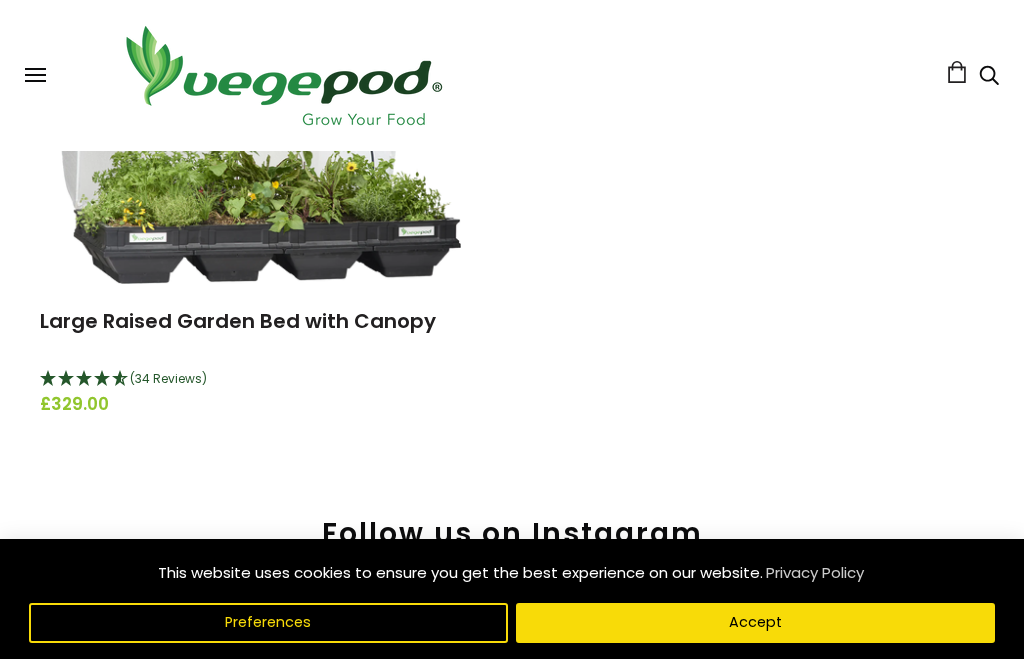 click on "Accept" at bounding box center [755, 623] 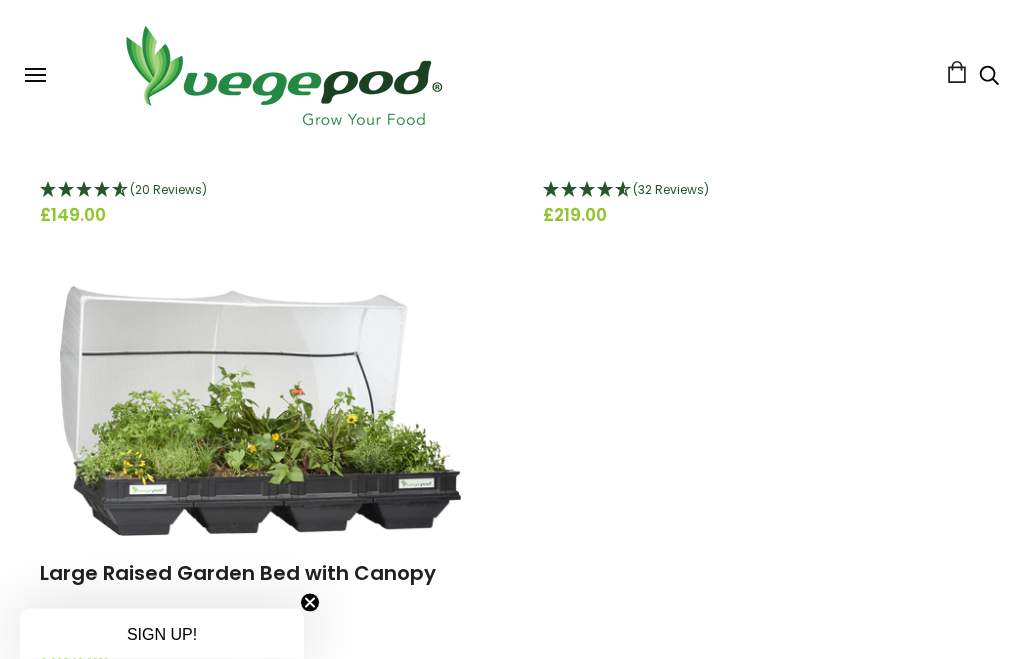 scroll, scrollTop: 573, scrollLeft: 0, axis: vertical 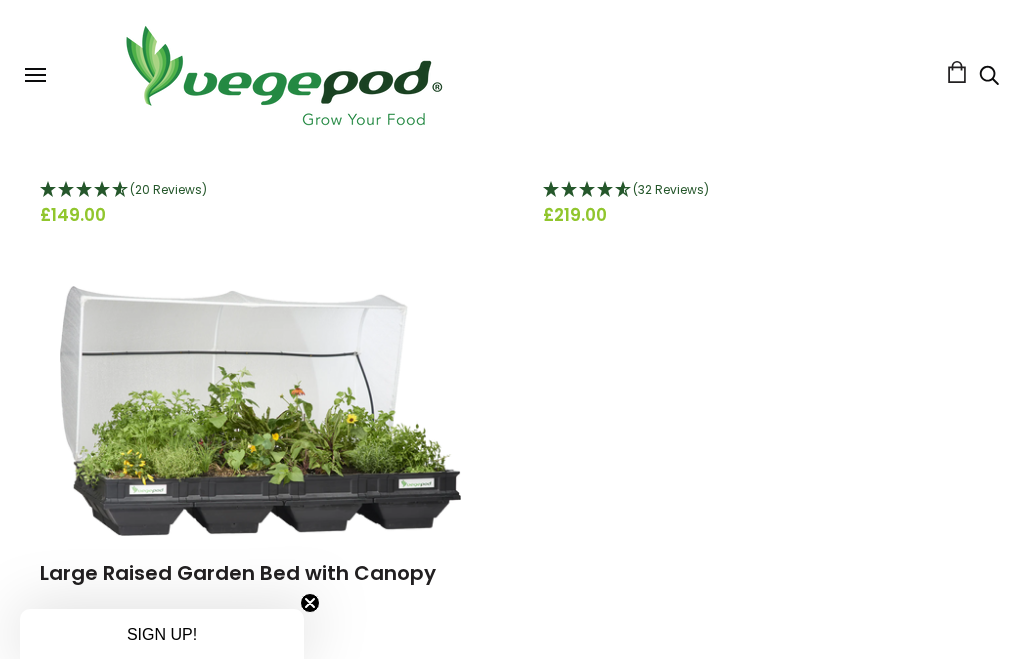 click at bounding box center (260, 411) 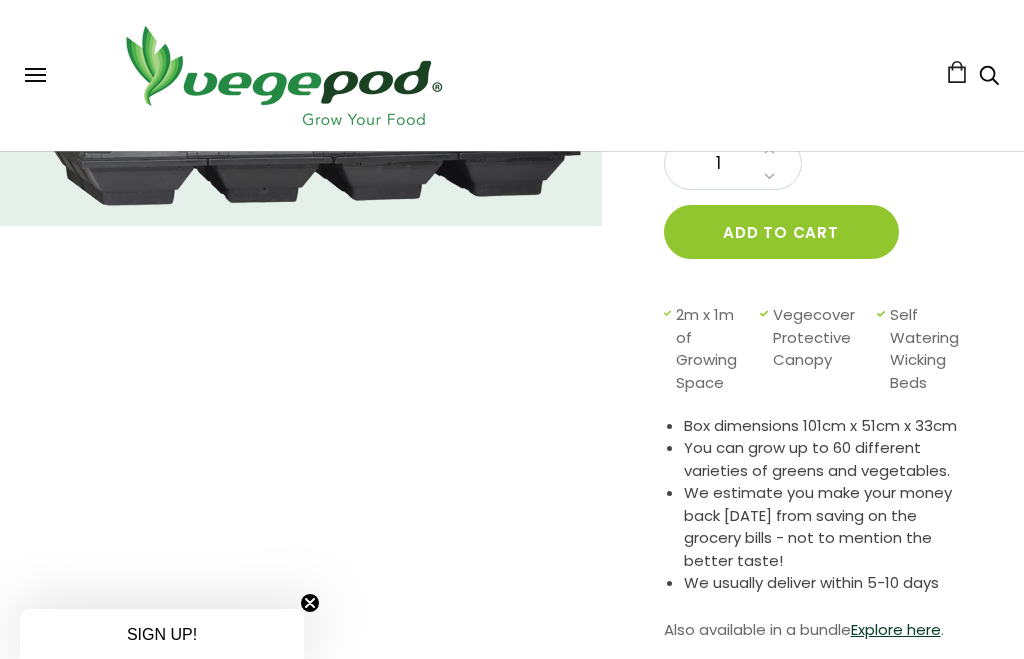 scroll, scrollTop: 361, scrollLeft: 0, axis: vertical 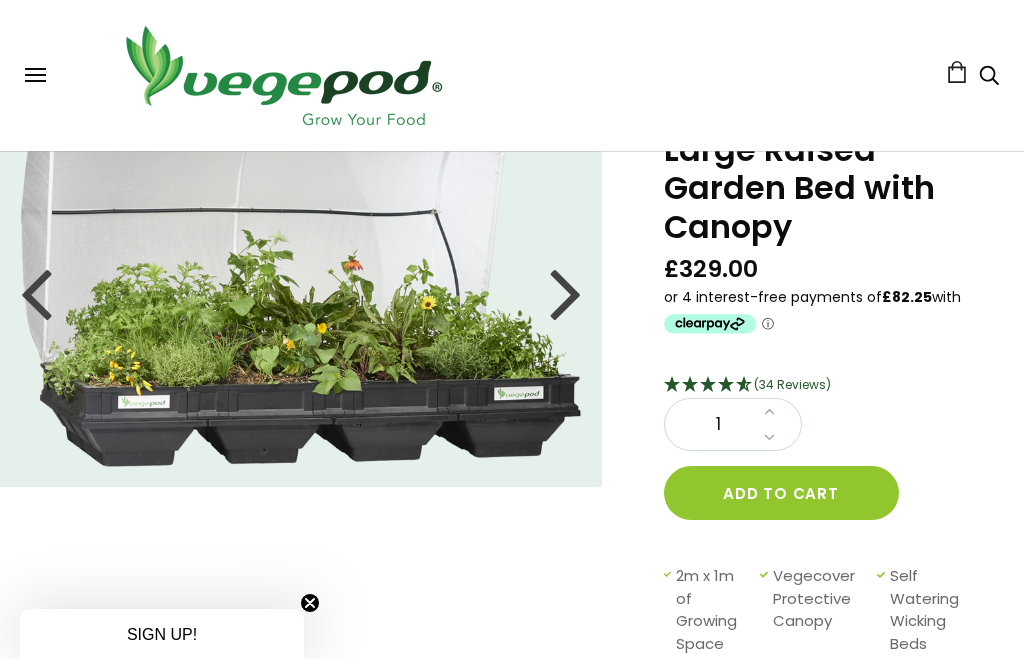 click at bounding box center [566, 292] 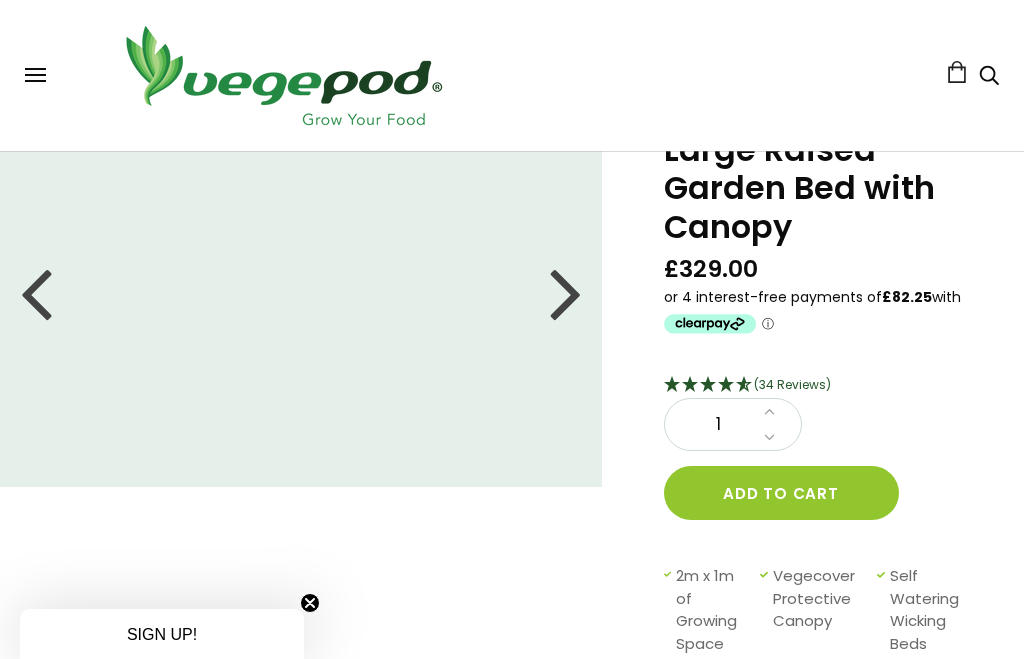 click at bounding box center [566, 292] 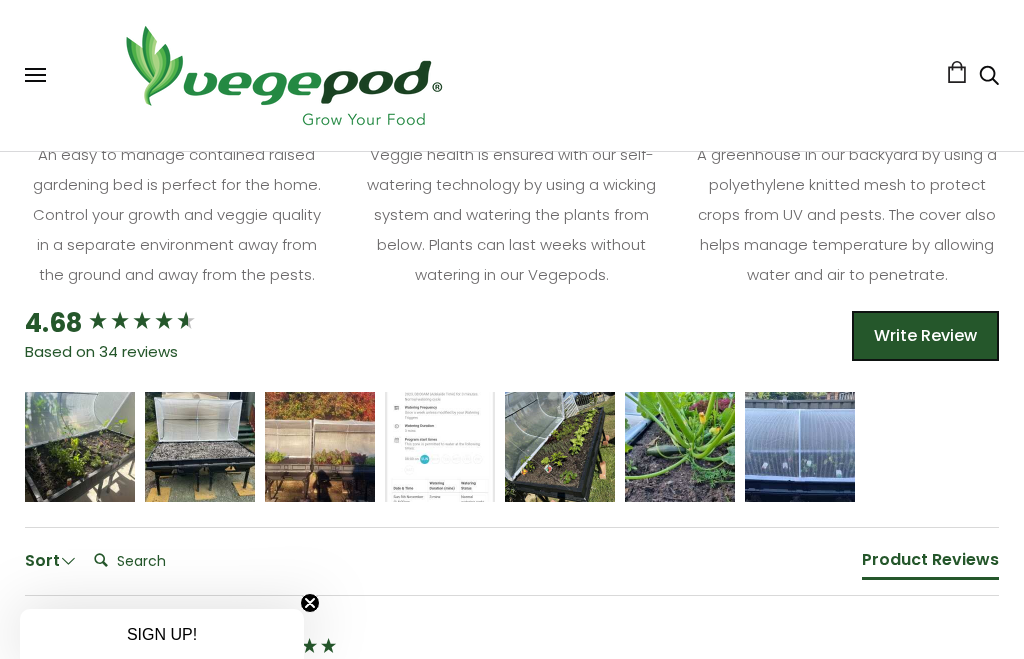 scroll, scrollTop: 1288, scrollLeft: 0, axis: vertical 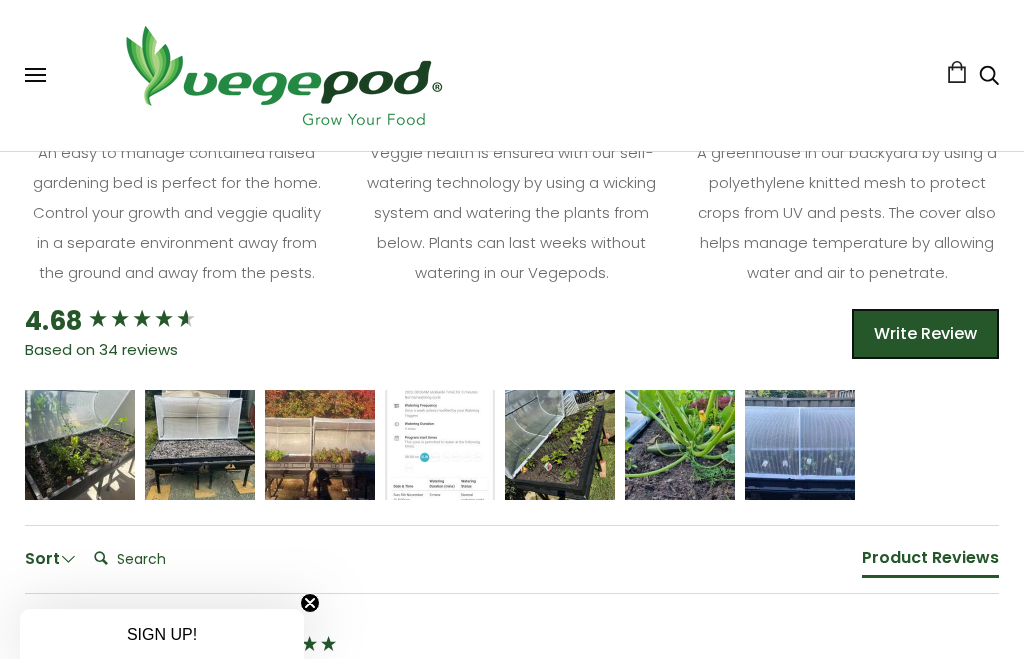 click on "Mark Williams" at bounding box center (80, 458) 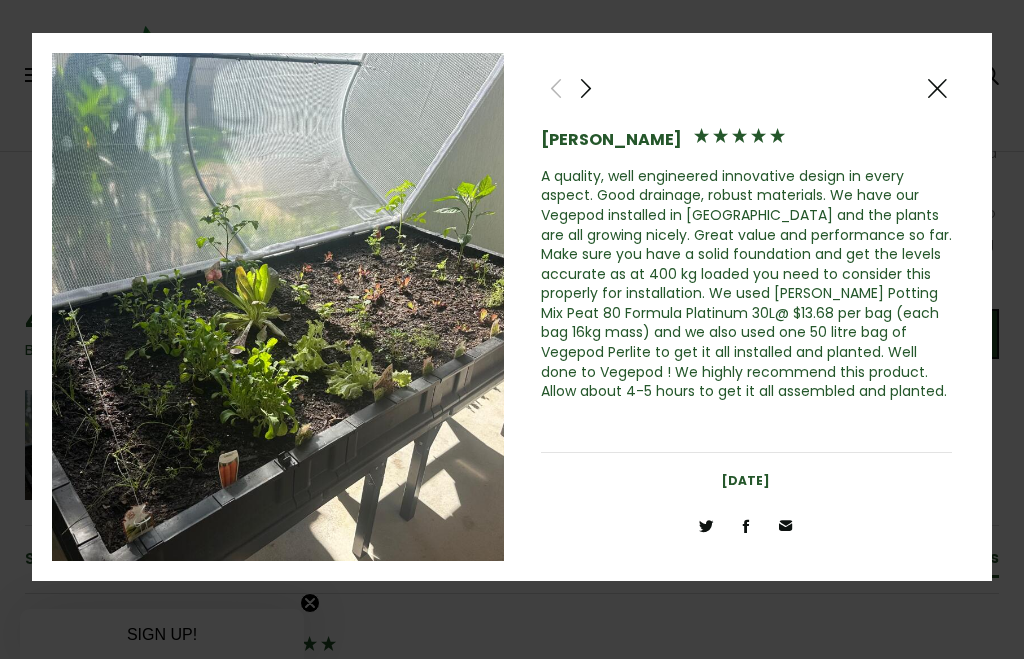 click at bounding box center (937, 88) 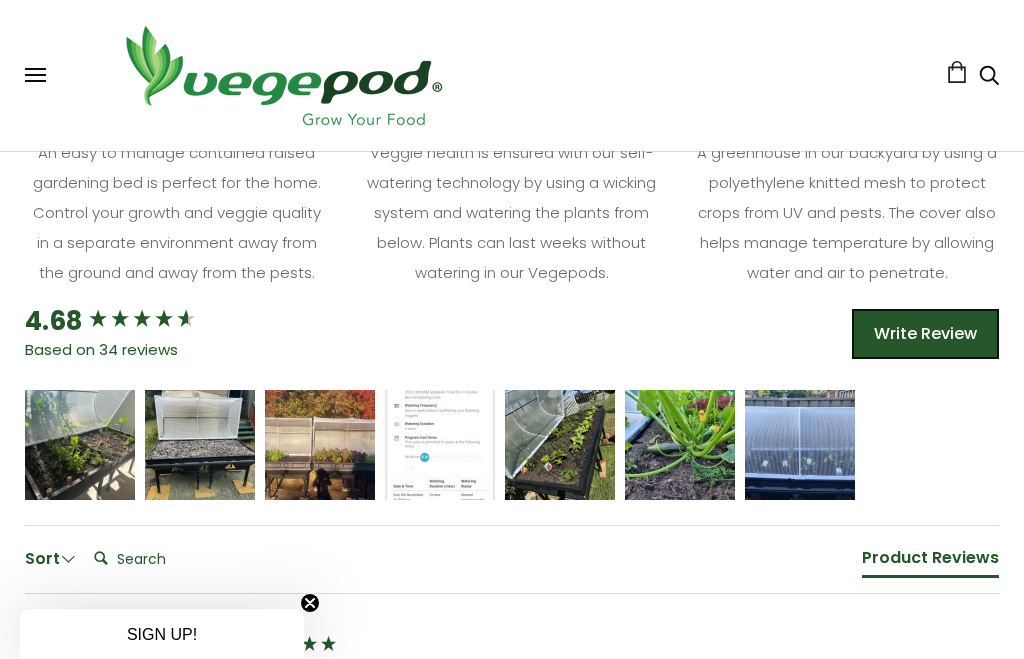click on "Jörgen van Eck" at bounding box center (200, 458) 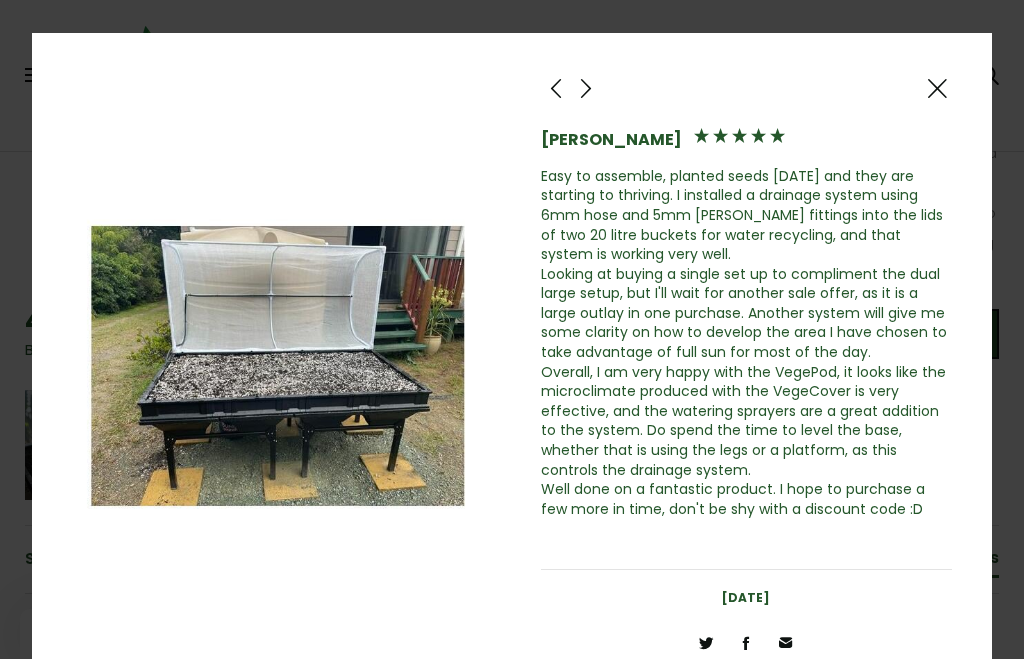 click at bounding box center [937, 88] 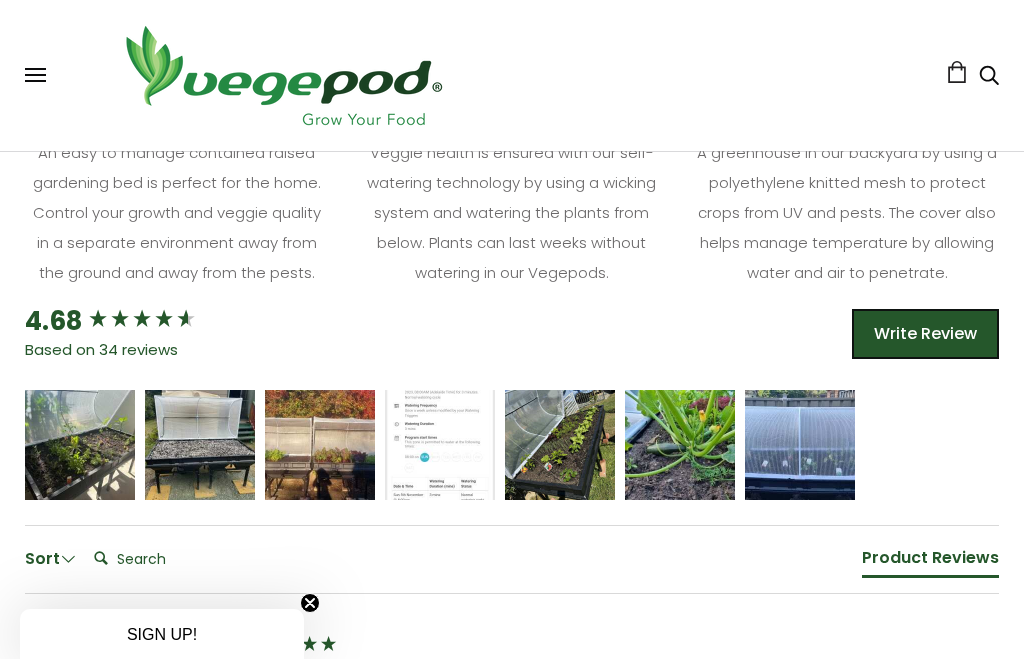 click at bounding box center [558, 437] 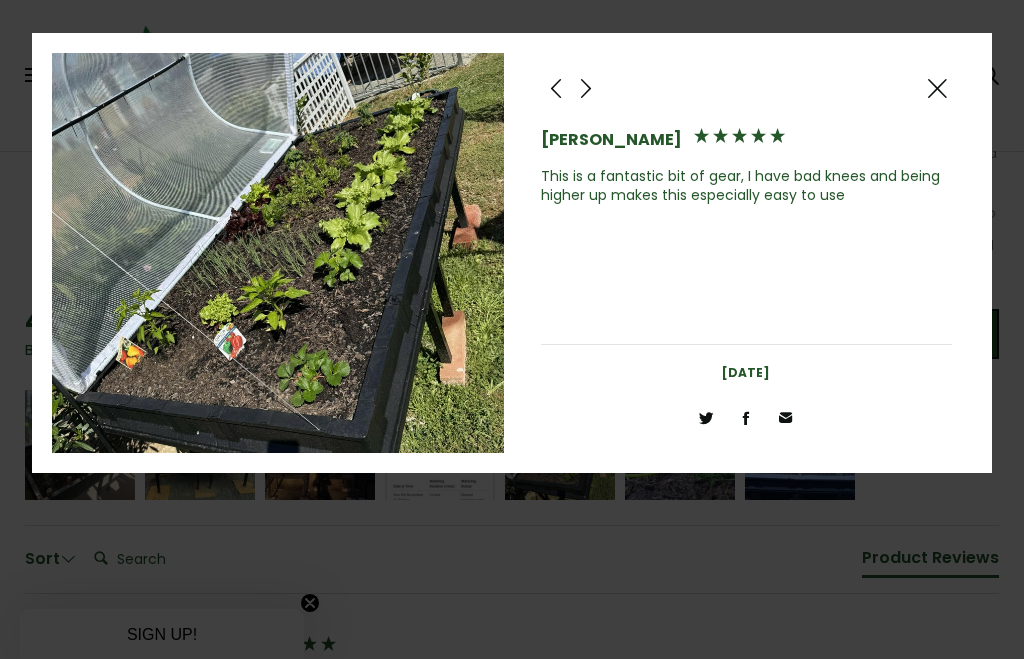 click at bounding box center (937, 88) 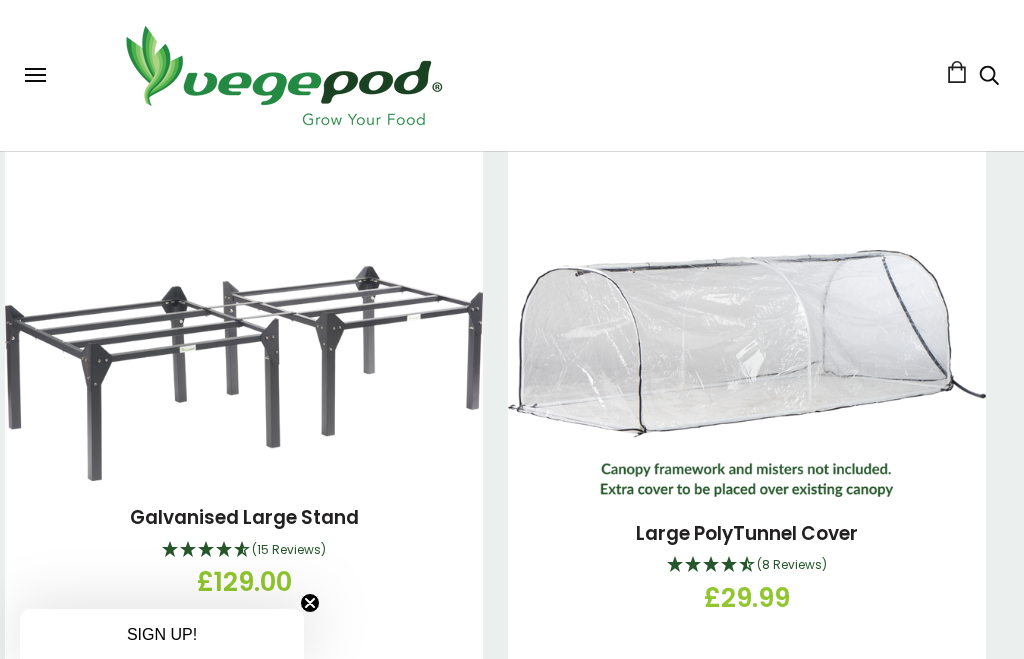 scroll, scrollTop: 3397, scrollLeft: 0, axis: vertical 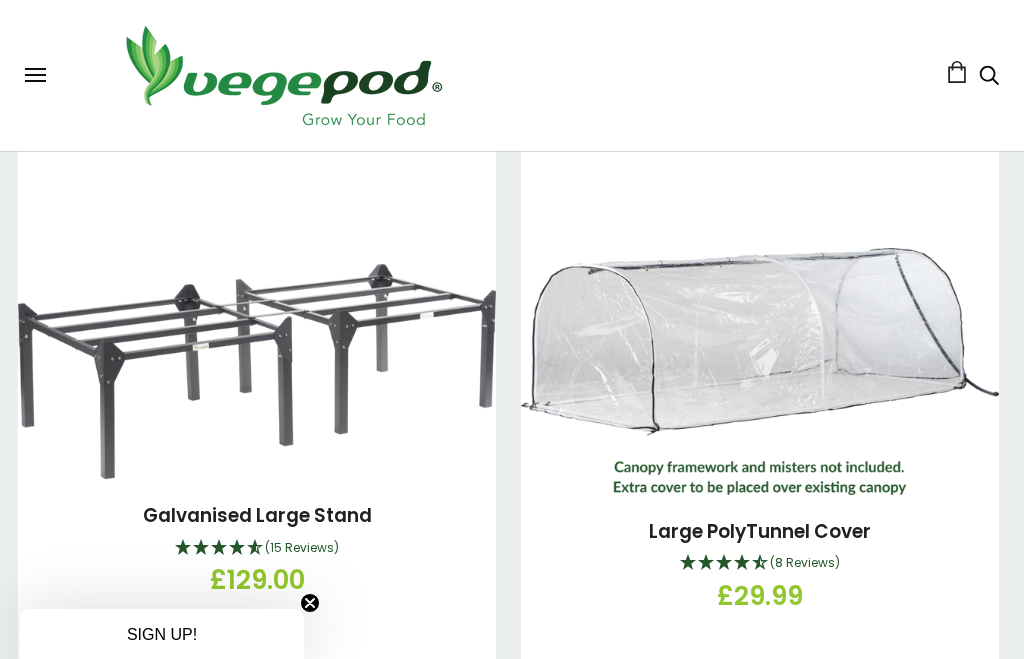 click at bounding box center (257, 371) 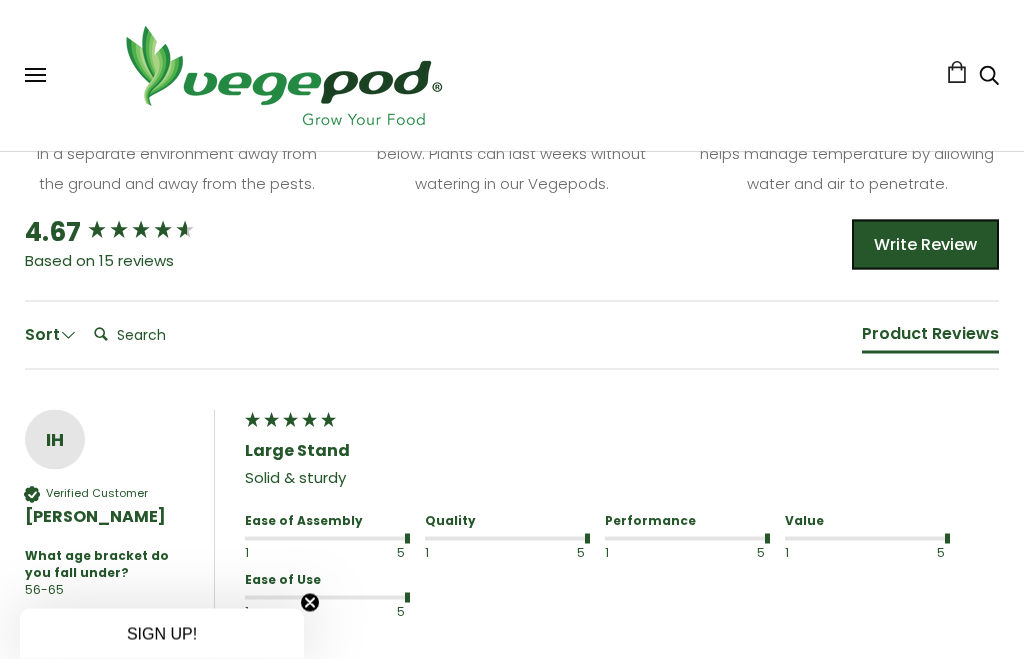 scroll, scrollTop: 1413, scrollLeft: 0, axis: vertical 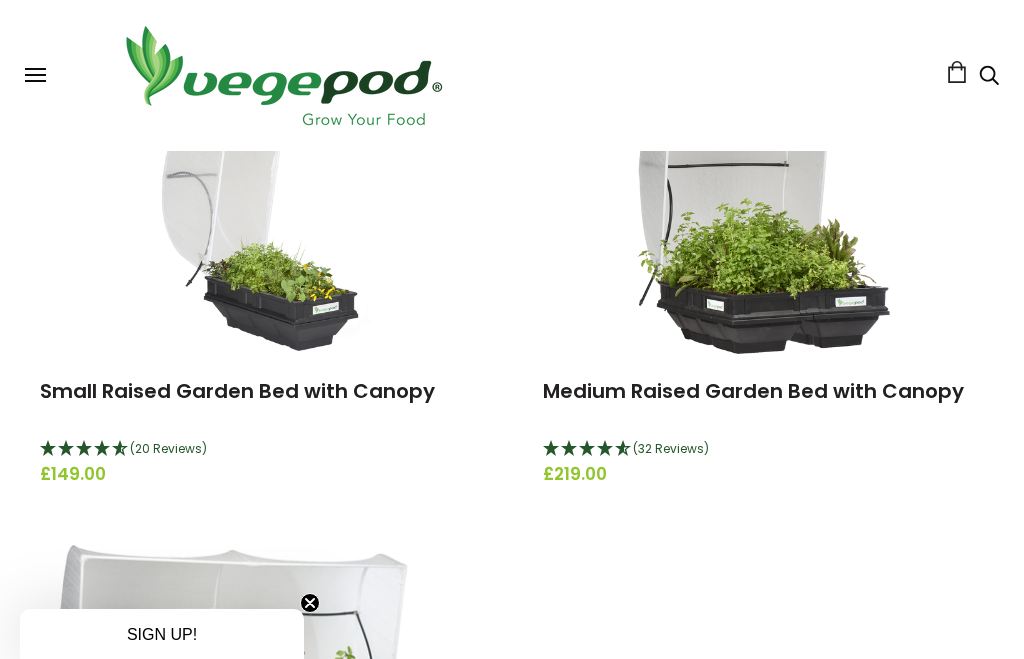 click on "Small Raised Garden Bed with Canopy" at bounding box center (237, 391) 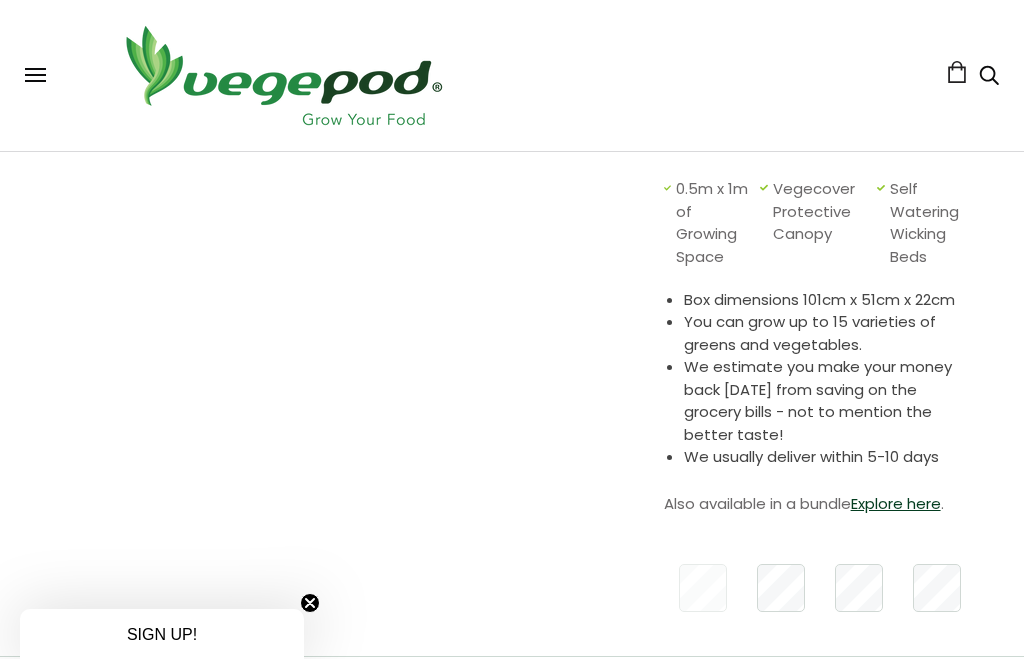 scroll, scrollTop: 587, scrollLeft: 0, axis: vertical 